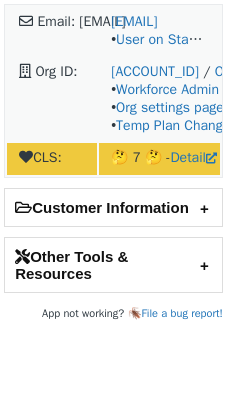 scroll, scrollTop: 0, scrollLeft: 0, axis: both 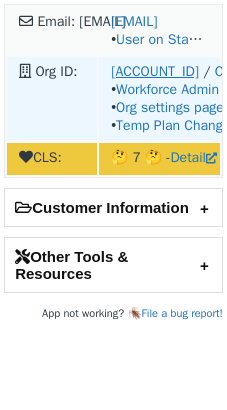 click on "o-23BNH7-na1" at bounding box center [155, 71] 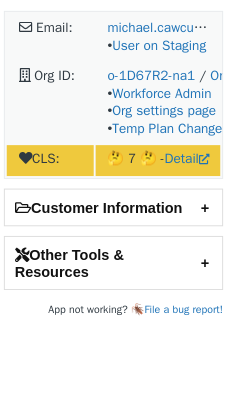 scroll, scrollTop: 0, scrollLeft: 0, axis: both 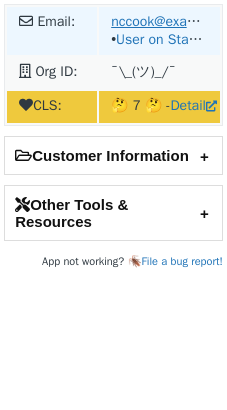 click on "nccook@example.com" at bounding box center [178, 21] 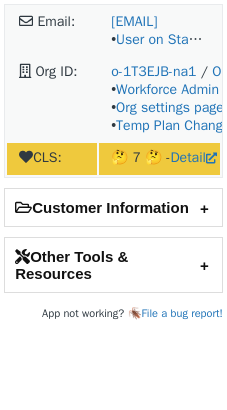 scroll, scrollTop: 0, scrollLeft: 0, axis: both 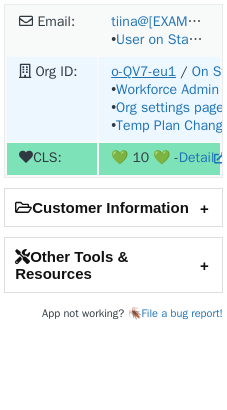 click on "o-QV7-eu1" at bounding box center [143, 71] 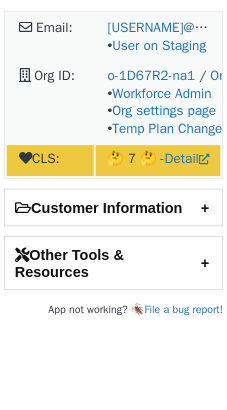 scroll, scrollTop: 0, scrollLeft: 0, axis: both 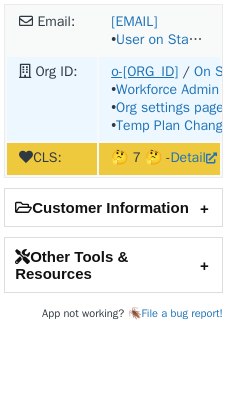 click on "o-[ORG_ID]" at bounding box center (144, 71) 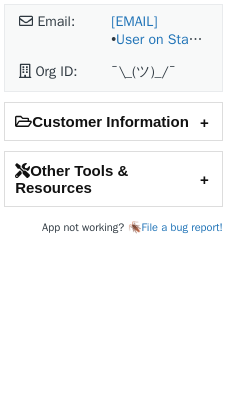 scroll, scrollTop: 0, scrollLeft: 0, axis: both 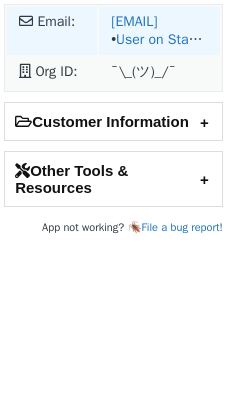click on "michael@fxanalytics.com •  User on Staging" at bounding box center (159, 31) 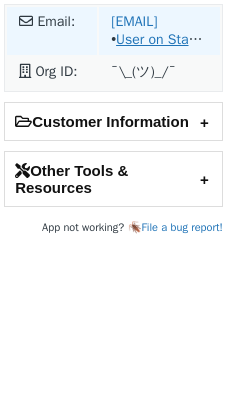 click on "User on Staging" at bounding box center (164, 39) 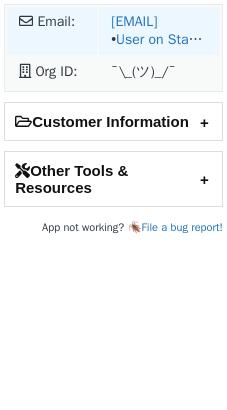 click on "michael@fxanalytics.com •  User on Staging" at bounding box center [159, 31] 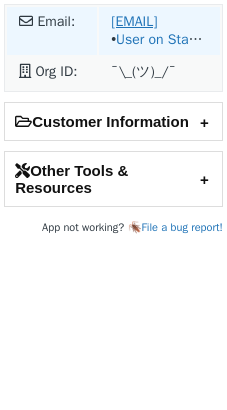 click on "michael@fxanalytics.com" at bounding box center (134, 21) 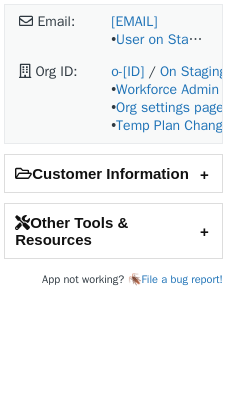 scroll, scrollTop: 0, scrollLeft: 0, axis: both 